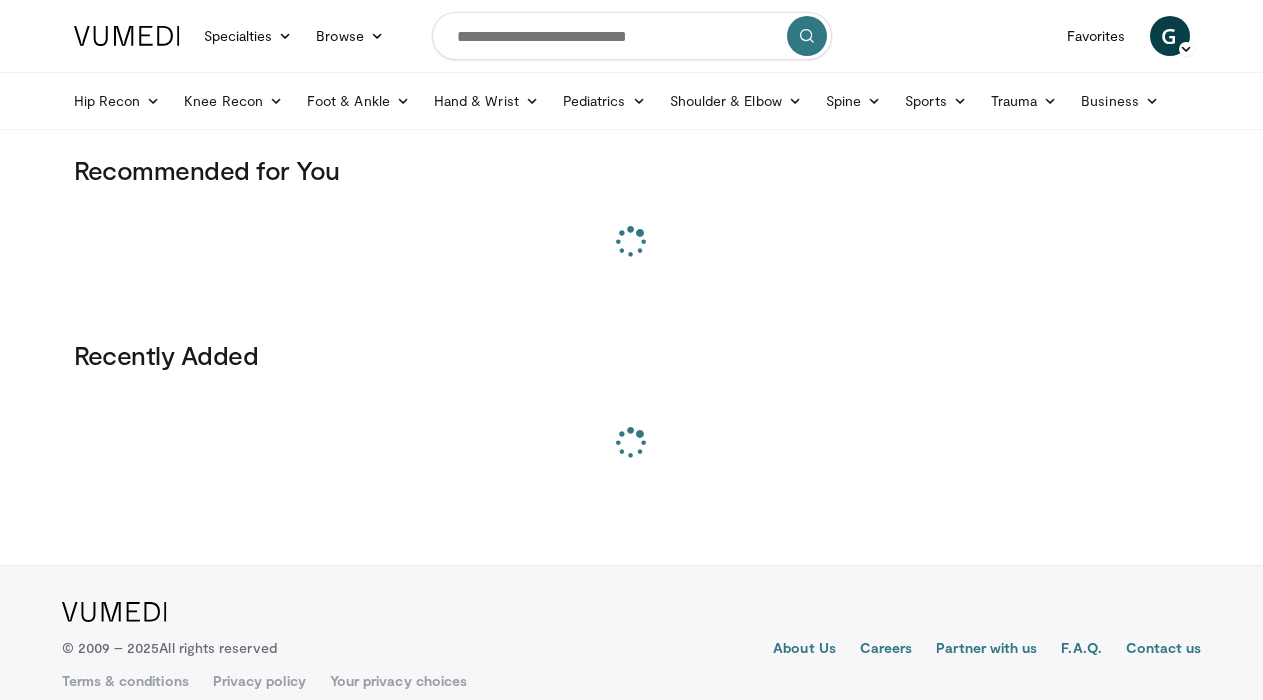 scroll, scrollTop: 0, scrollLeft: 0, axis: both 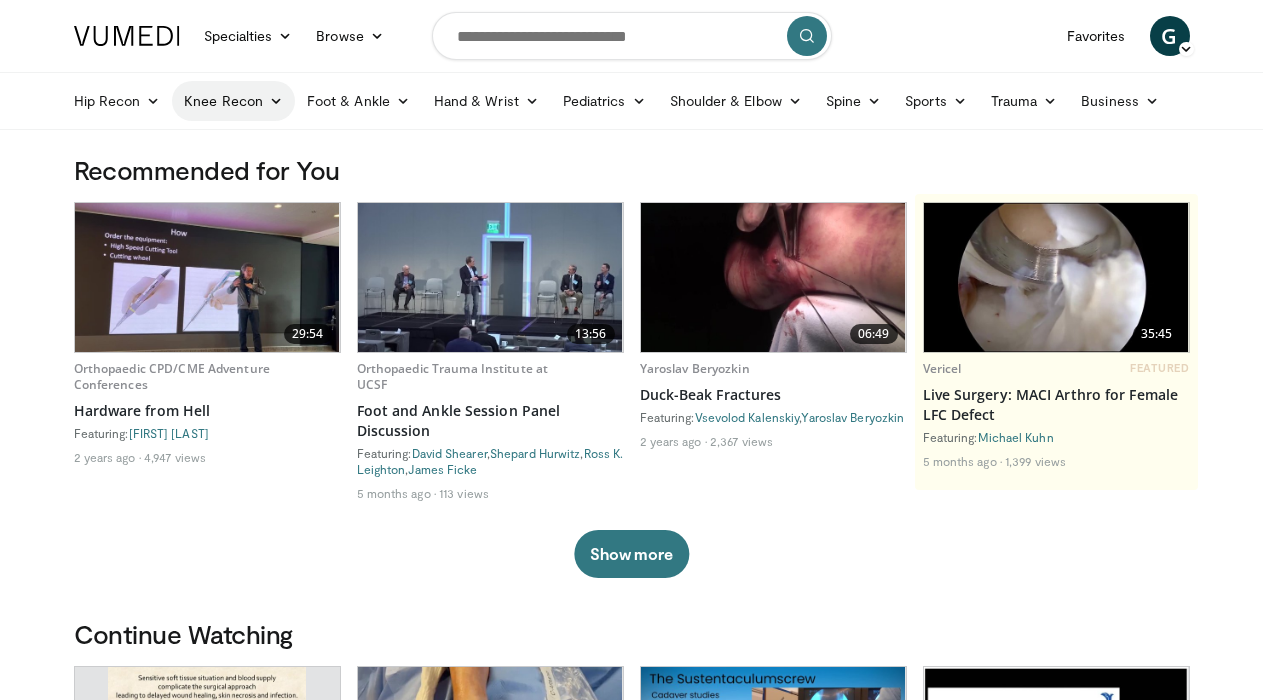 click on "Knee Recon" at bounding box center (233, 101) 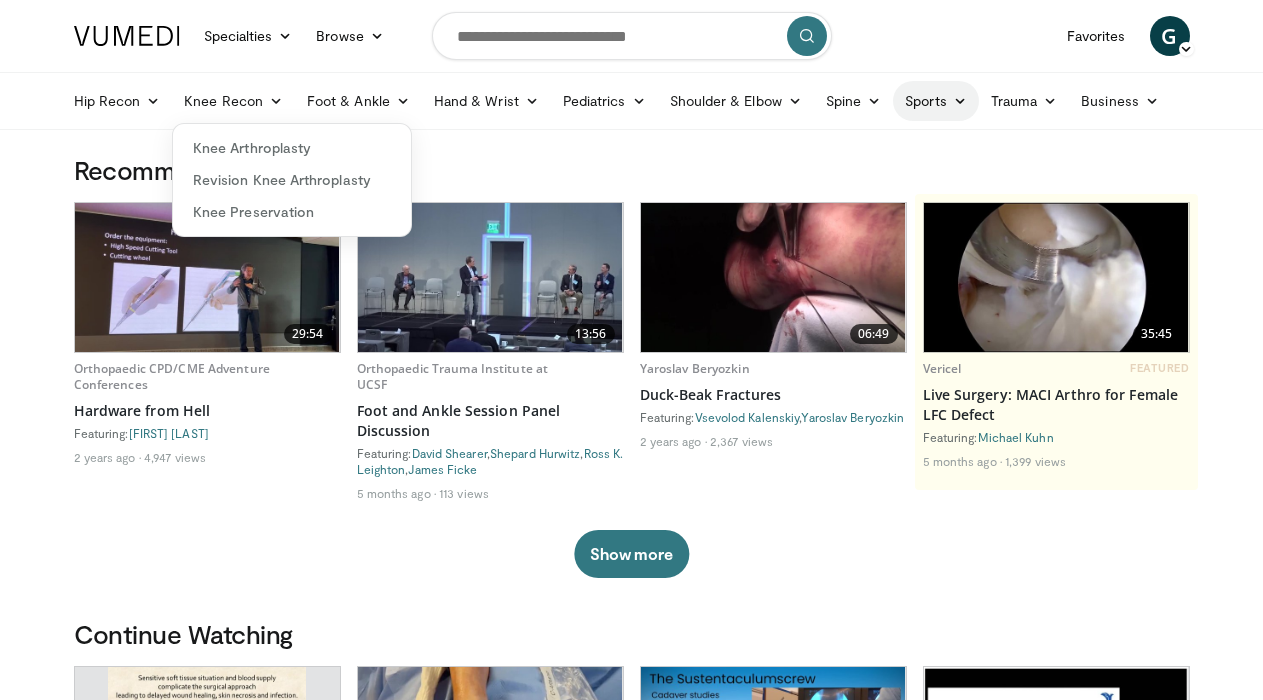 click on "Sports" at bounding box center [936, 101] 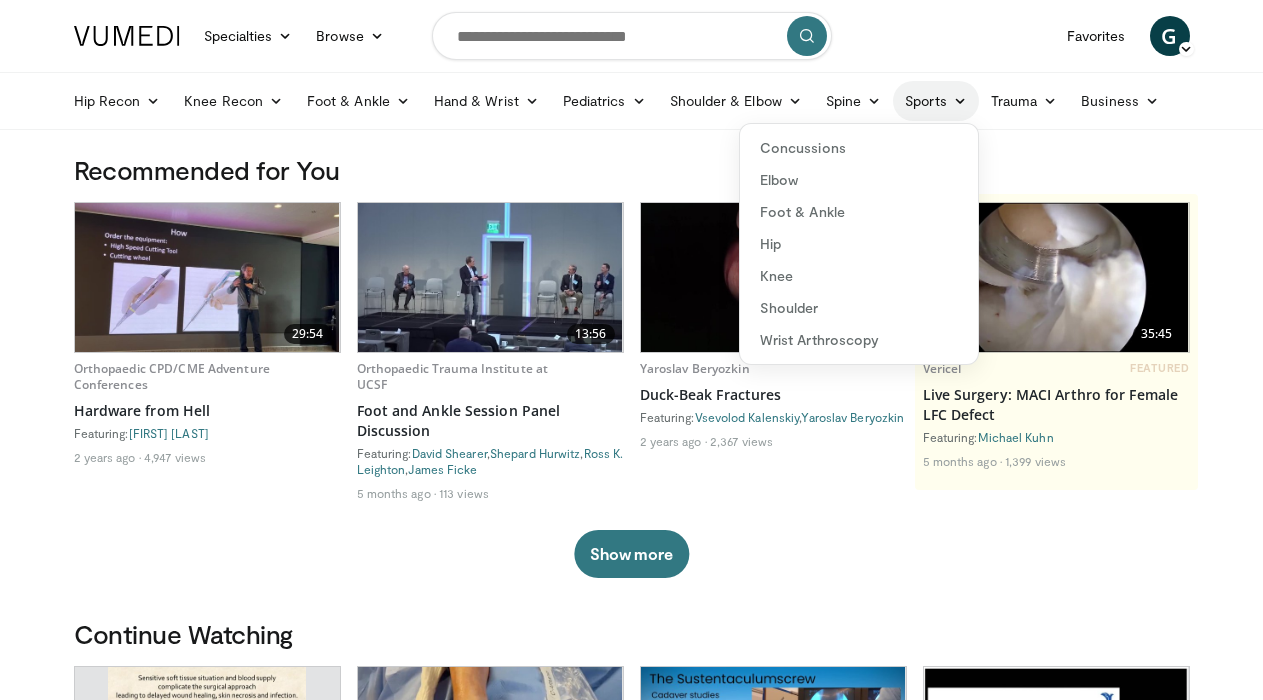 click on "Sports" at bounding box center [936, 101] 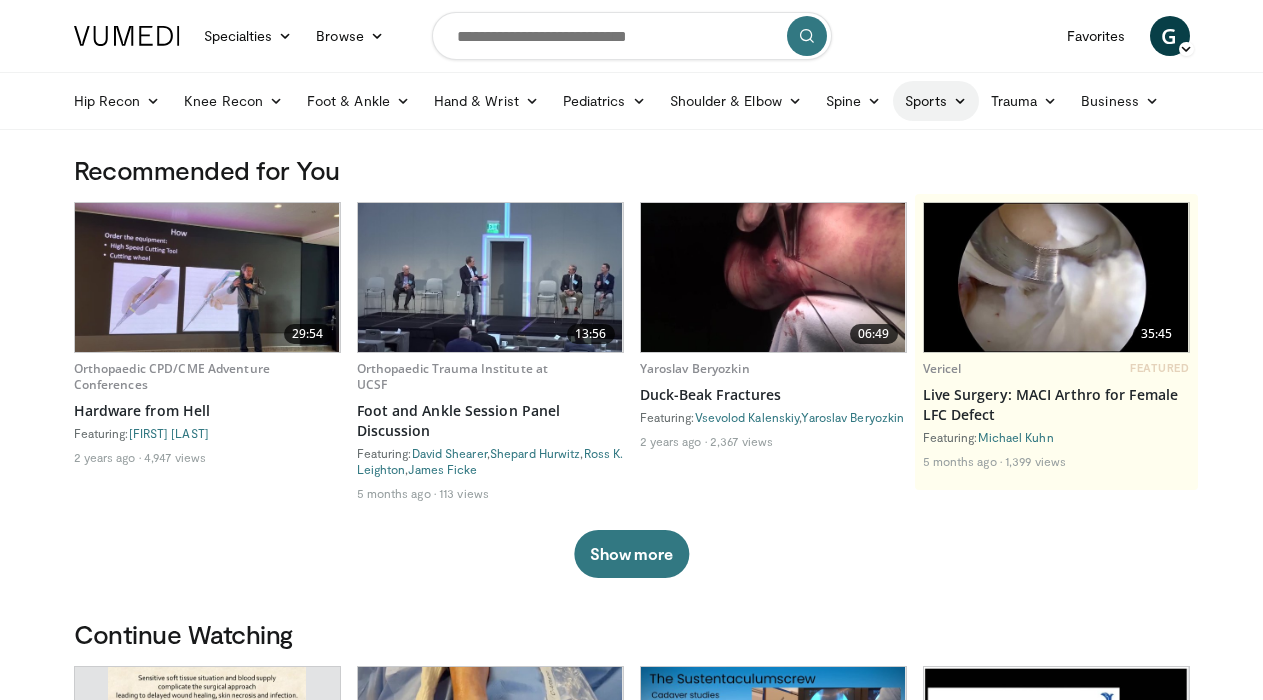 click on "Sports" at bounding box center (936, 101) 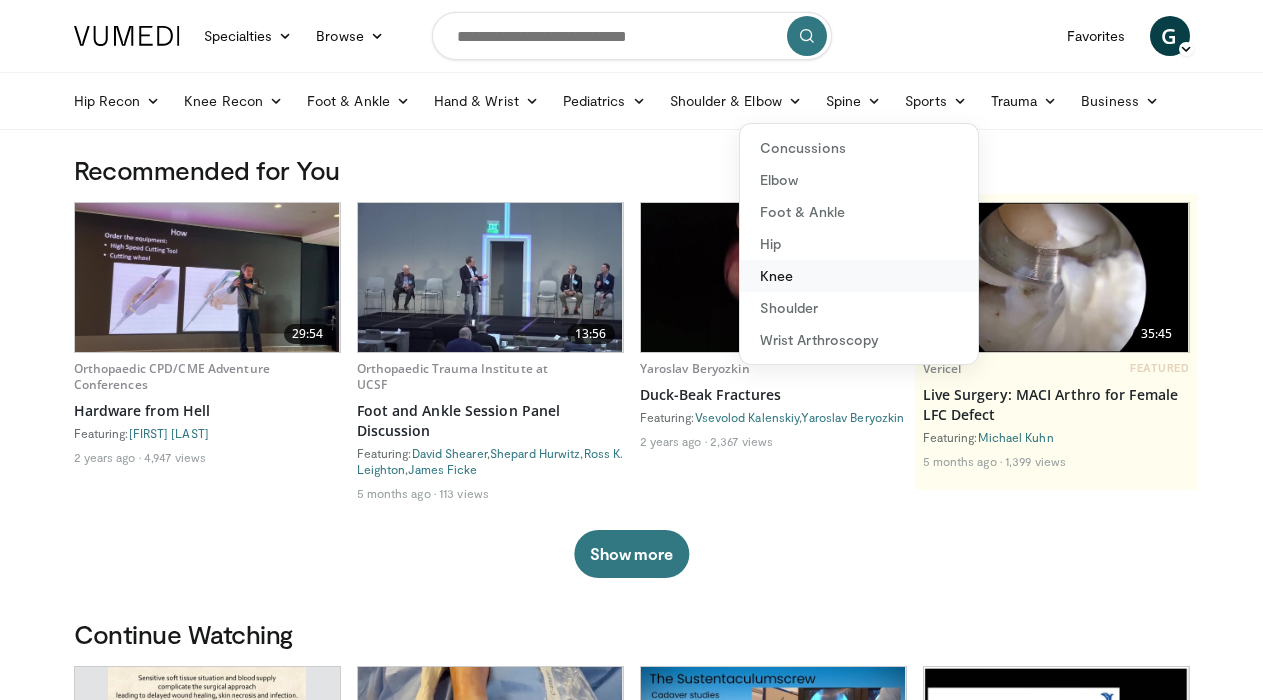 click on "Knee" at bounding box center [859, 276] 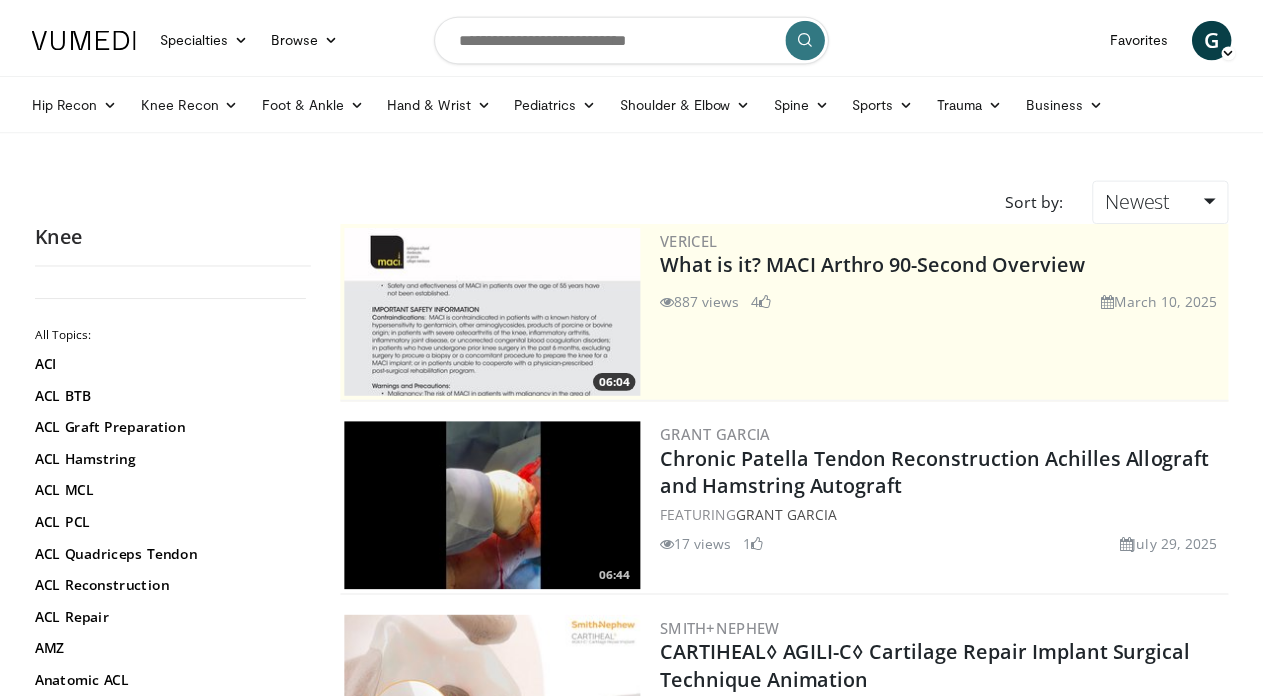 scroll, scrollTop: 0, scrollLeft: 0, axis: both 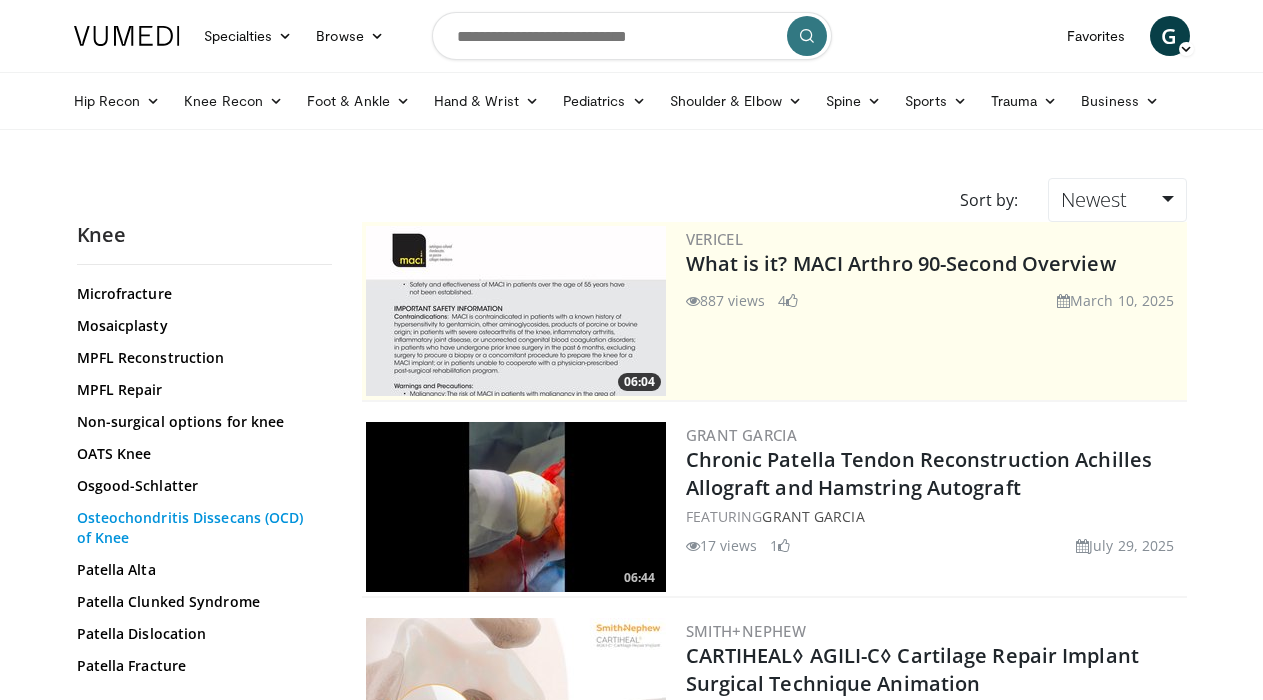 click on "Osteochondritis Dissecans (OCD) of Knee" at bounding box center [199, 528] 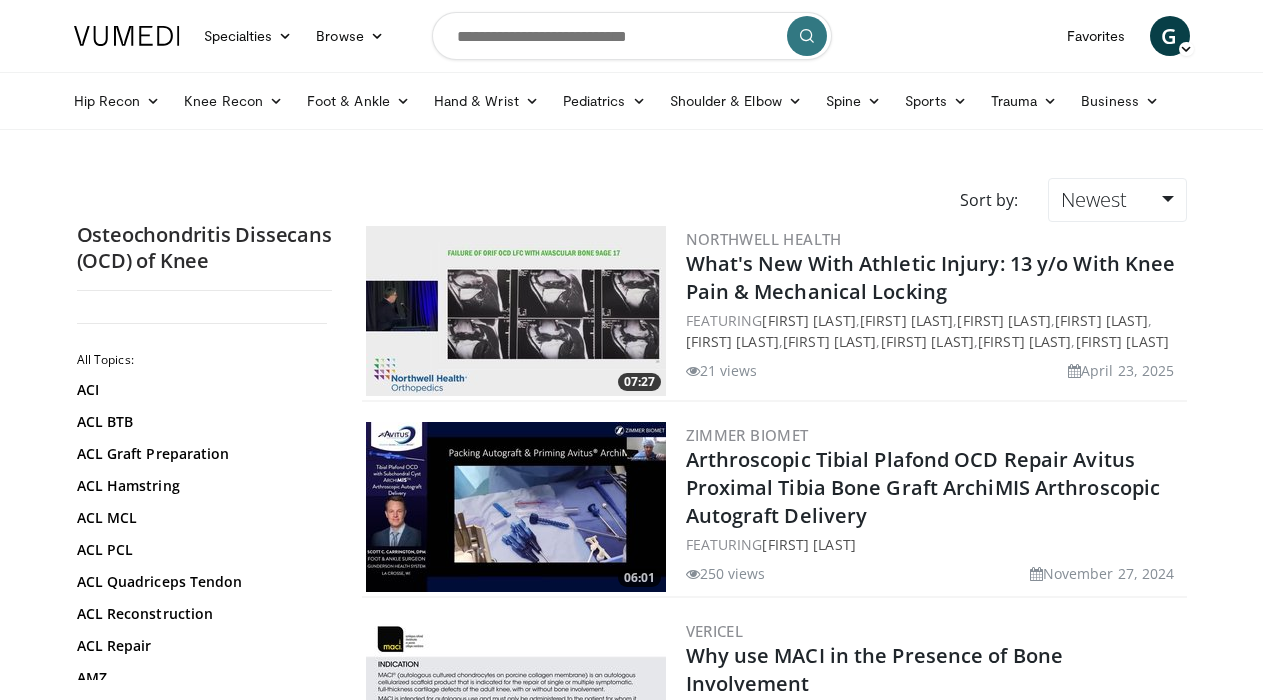 scroll, scrollTop: 0, scrollLeft: 0, axis: both 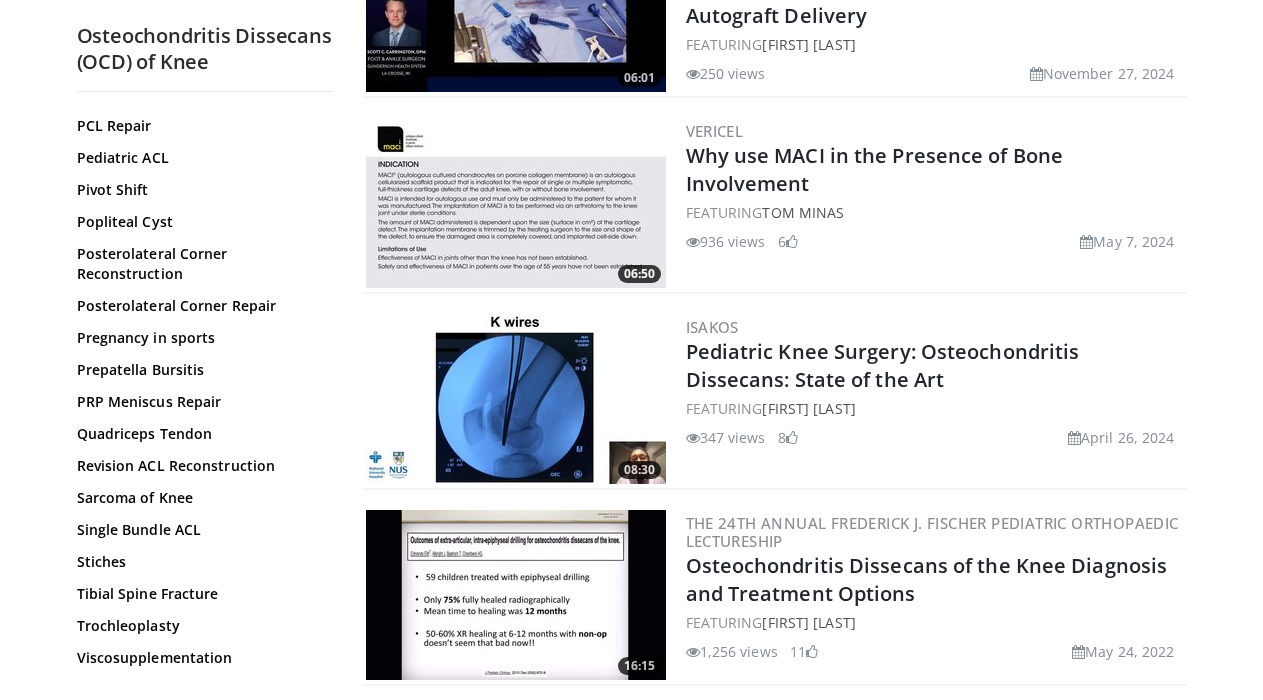 click on "ACI
ACL BTB
ACL Graft Preparation
ACL Hamstring
ACL MCL
ACL PCL
ACL Quadriceps Tendon
ACL Reconstruction
ACL Repair
AMZ
Anatomic ACL
Anterolateral Ligament
Arthroscopy For Knee Arthritis
Biologics for Knee
BTB Harvest
Cartilage
Cartilage Repair
Chondromalacia Patella
Chondroplasty
Diagnostic Knee Arthroscopy
Distal Femoral Osteotomy
Double Bundle ACL
Elmslie
Hamstring Harvest
Hamstring Repair
High Tibial Osteotomy
Knee Anatomy
Knee Arthroscopy Complications
Knee Dislocation" at bounding box center [202, -626] 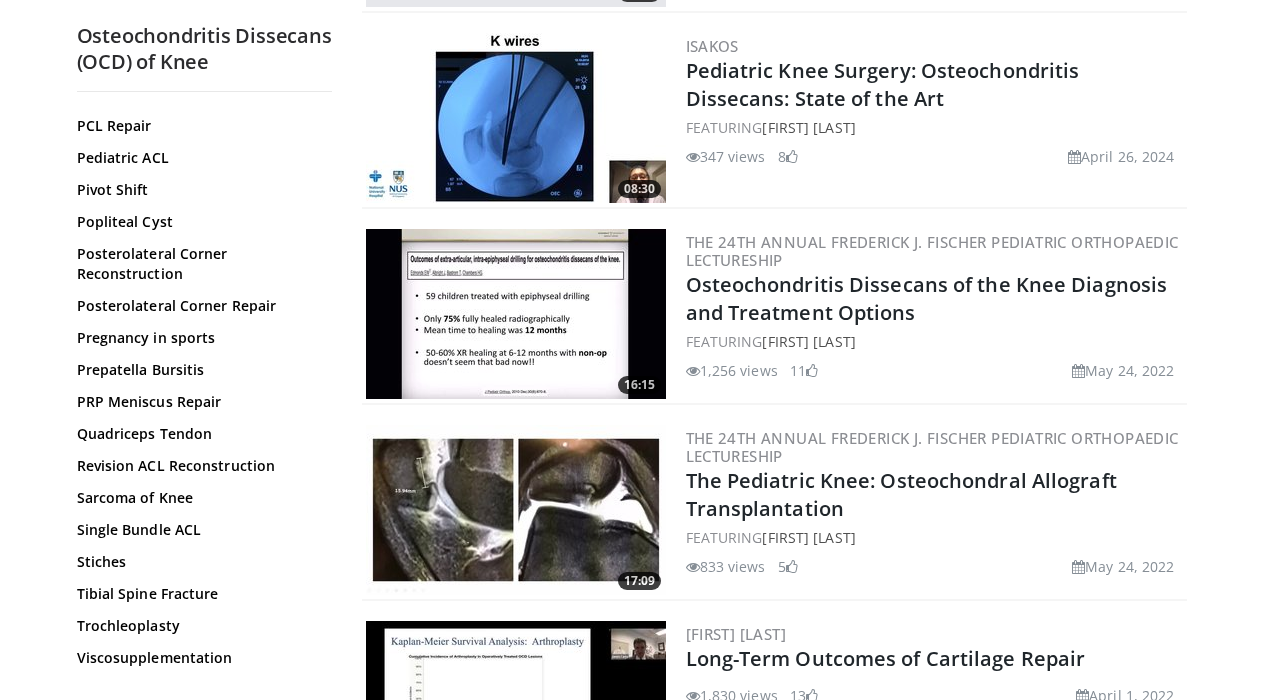 scroll, scrollTop: 900, scrollLeft: 0, axis: vertical 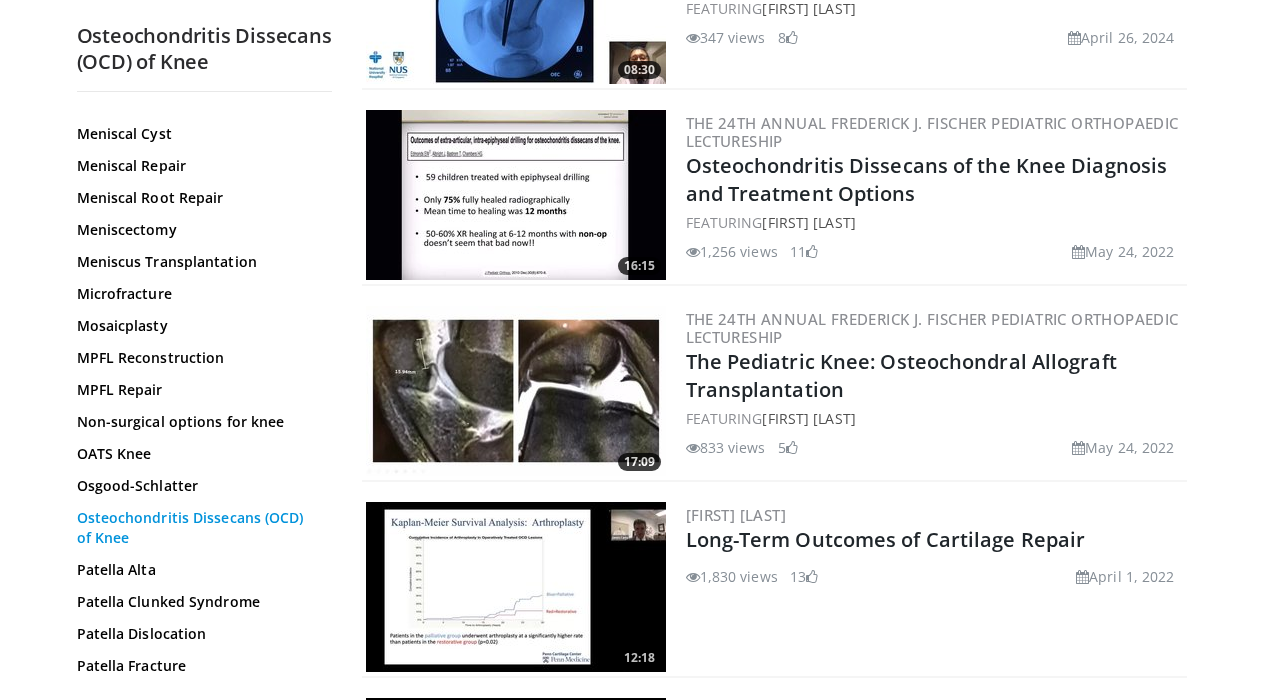 click on "Osteochondritis Dissecans (OCD) of Knee" at bounding box center (199, 528) 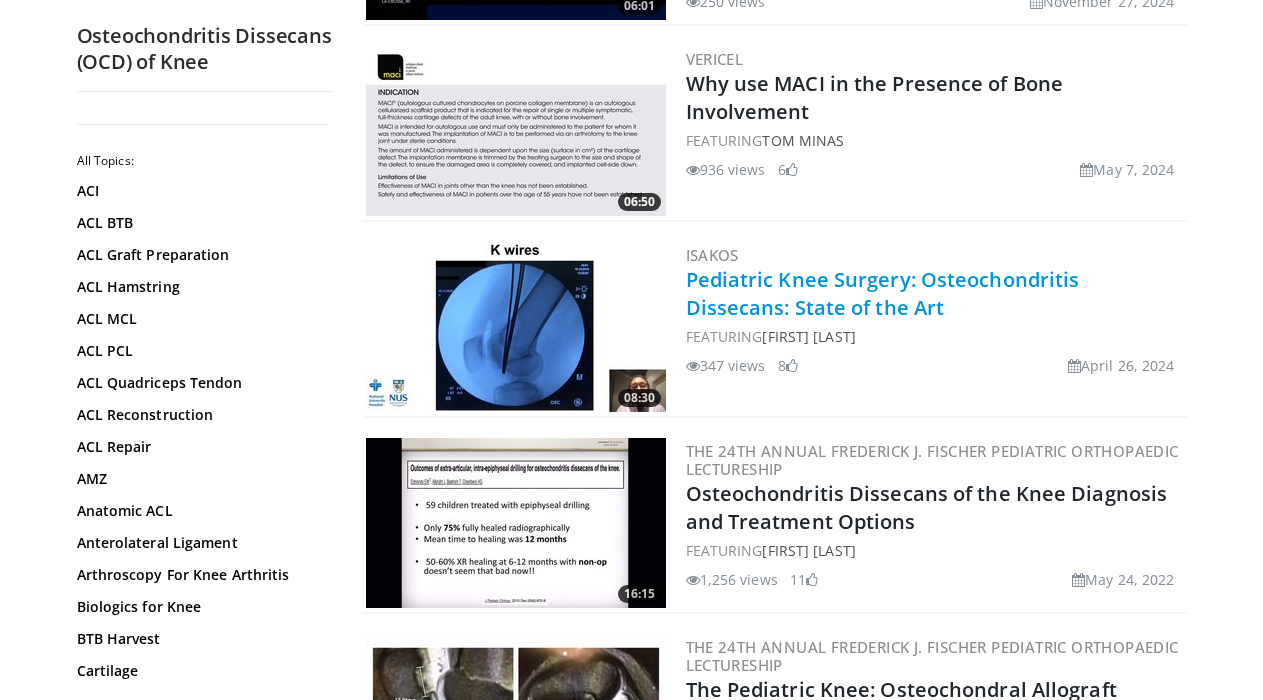 scroll, scrollTop: 600, scrollLeft: 0, axis: vertical 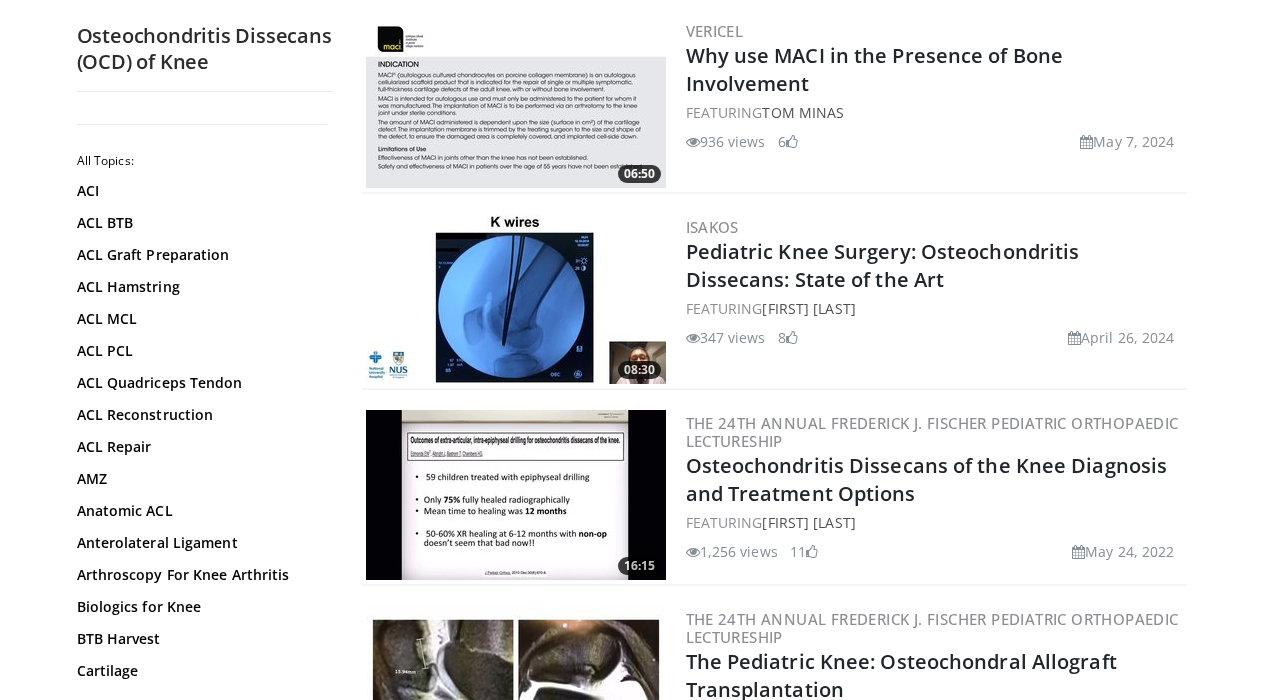 click at bounding box center (516, 299) 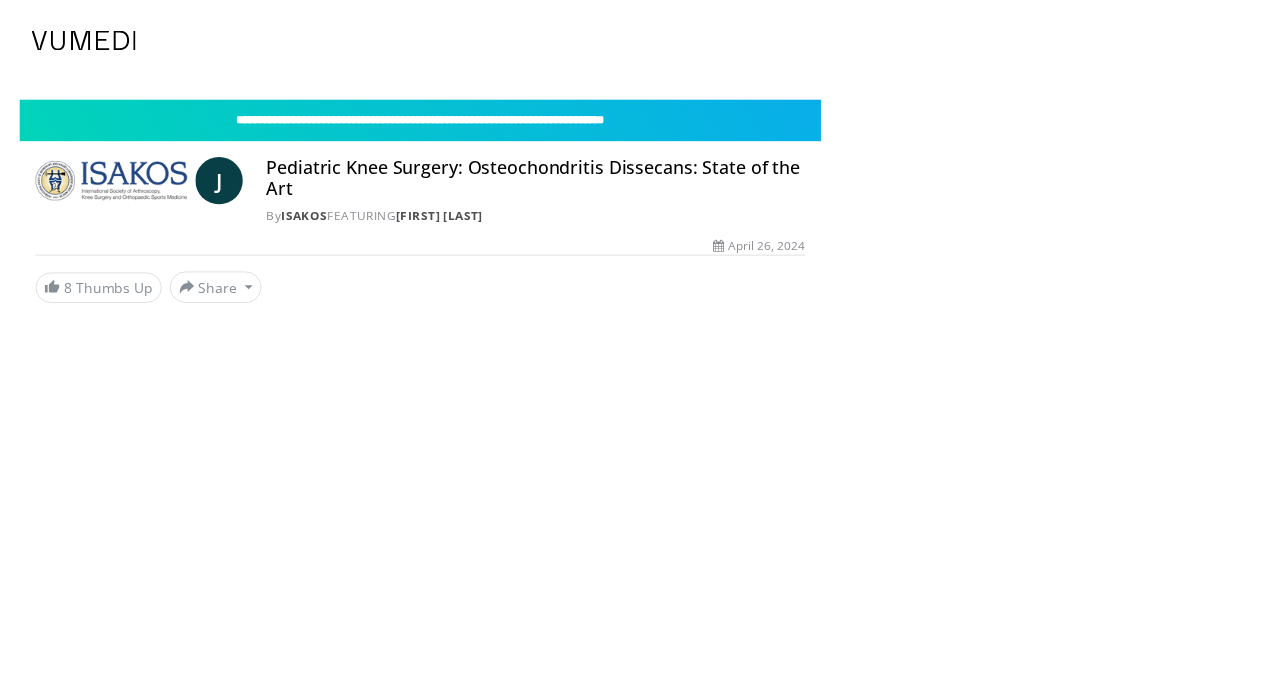 scroll, scrollTop: 0, scrollLeft: 0, axis: both 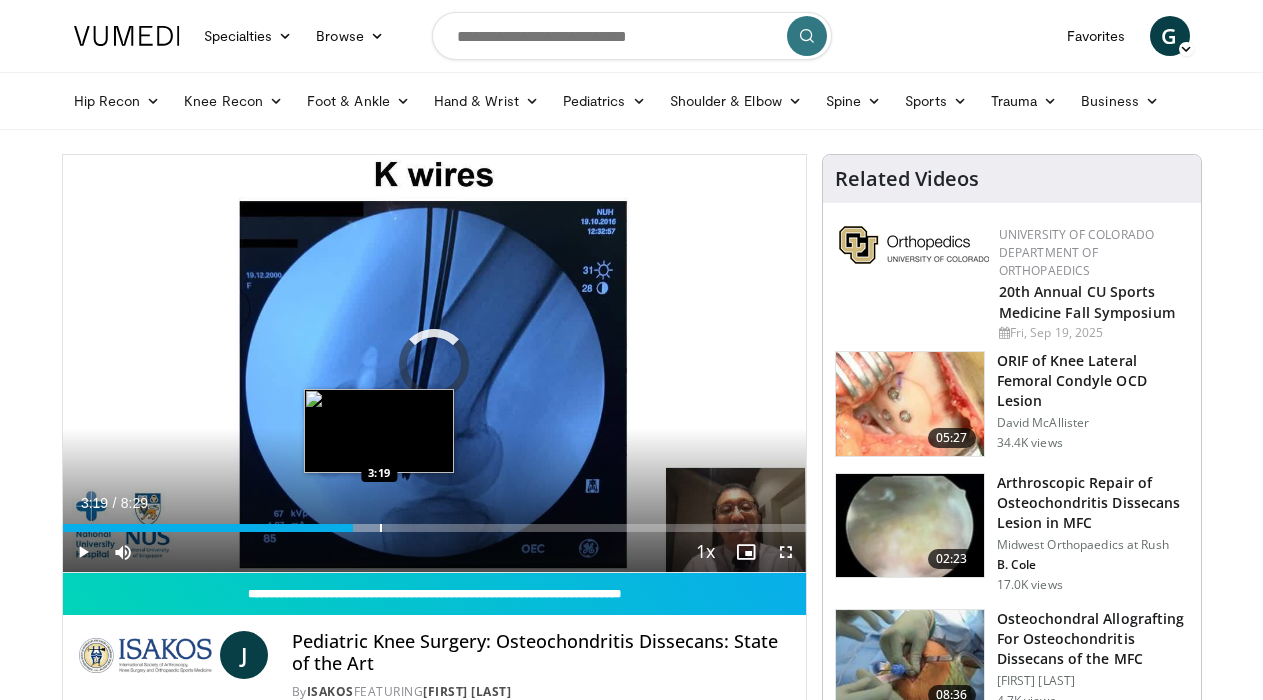 click at bounding box center (381, 528) 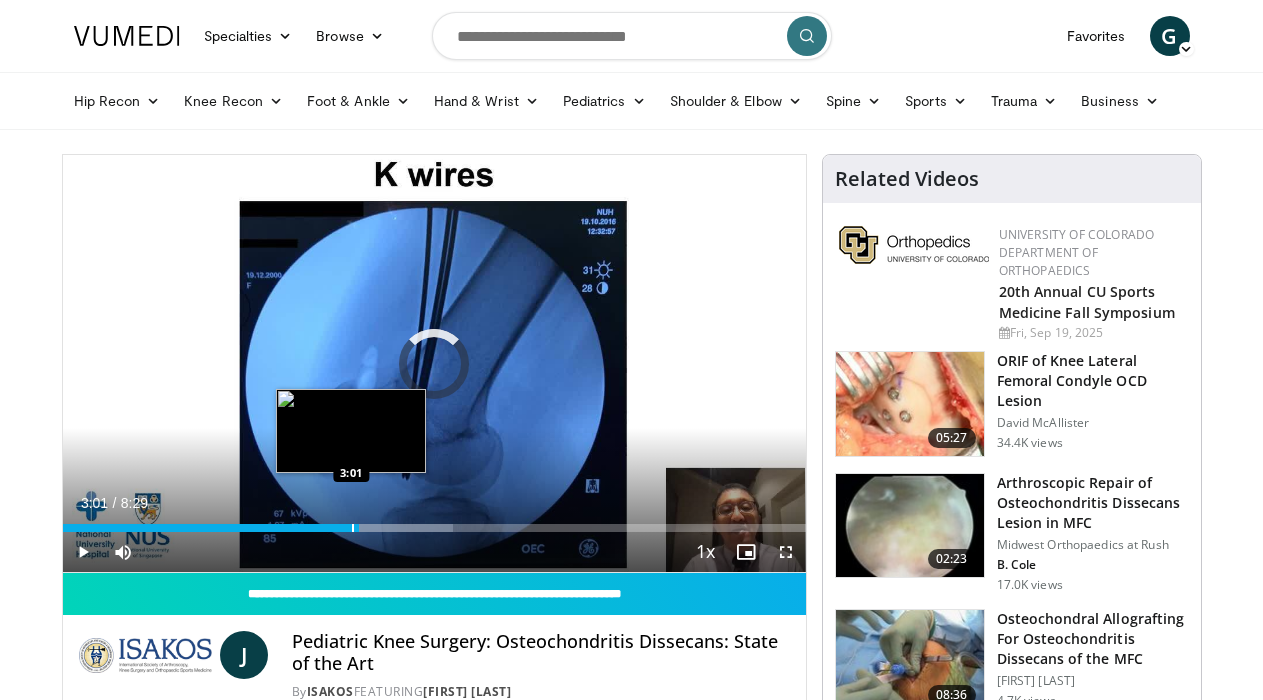 click on "Loaded :  52.54% 3:01 3:01" at bounding box center [434, 528] 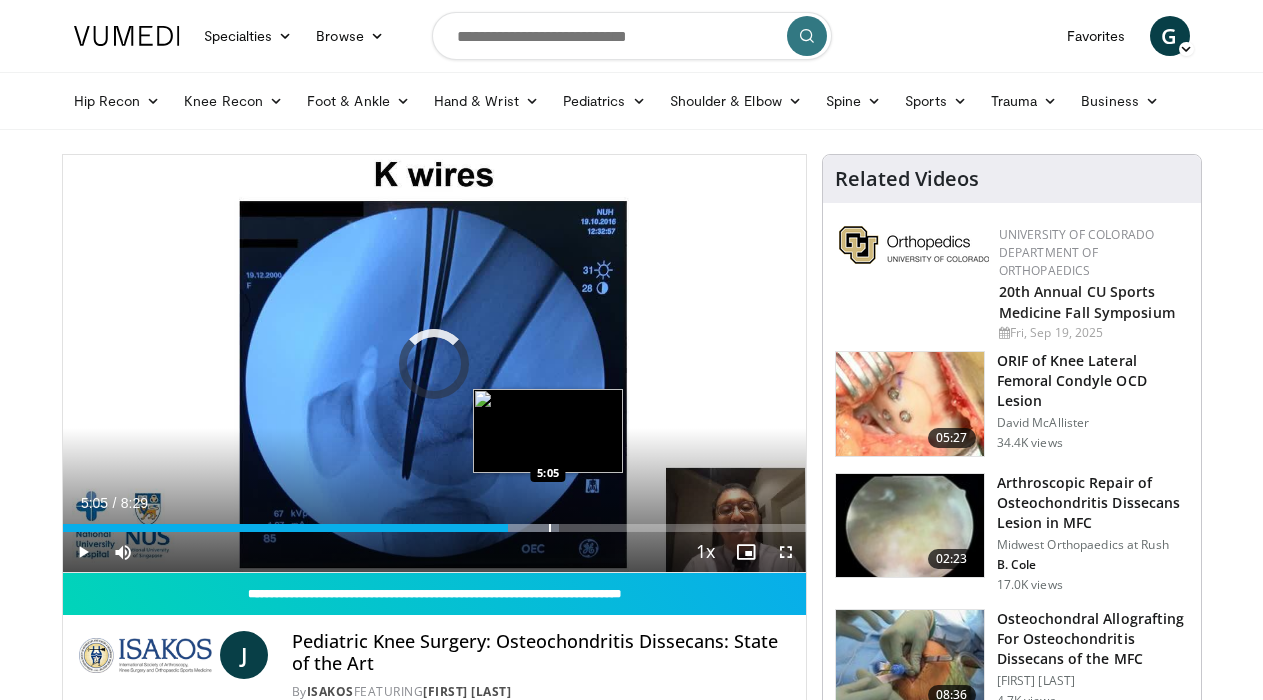 click on "Loaded :  66.78% 5:05 5:05" at bounding box center [434, 522] 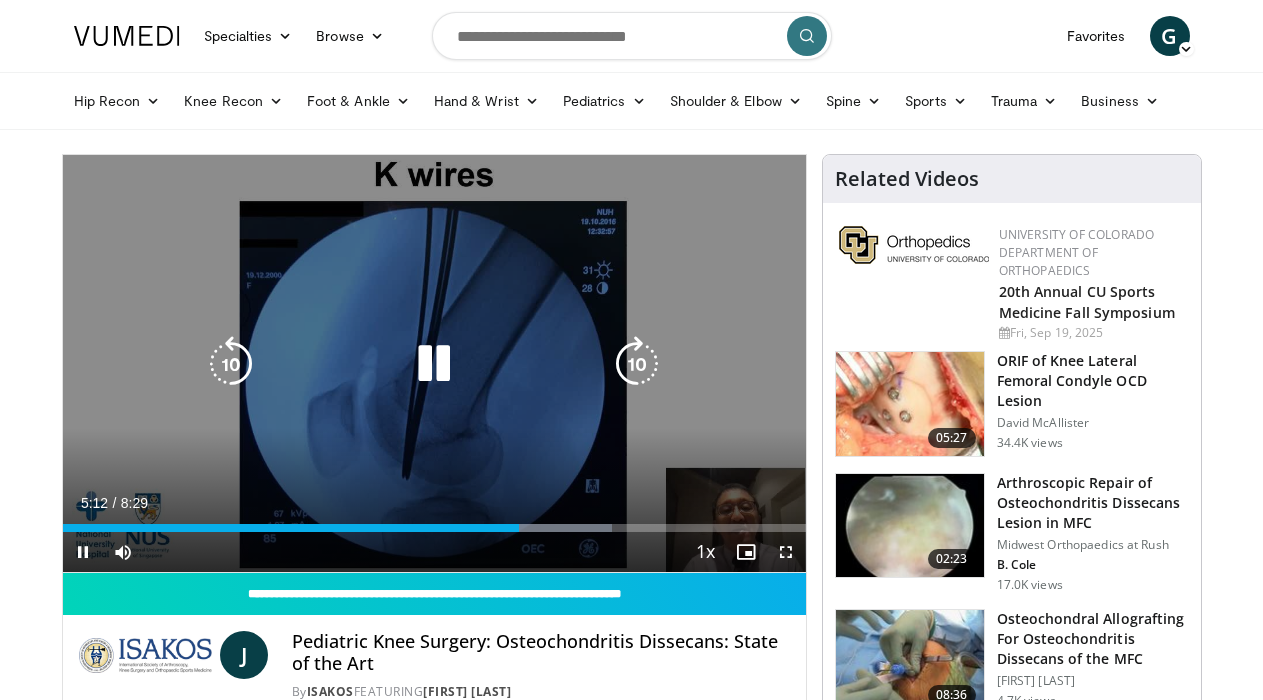 click on "Loaded :  73.95% 5:12 5:25" at bounding box center [434, 522] 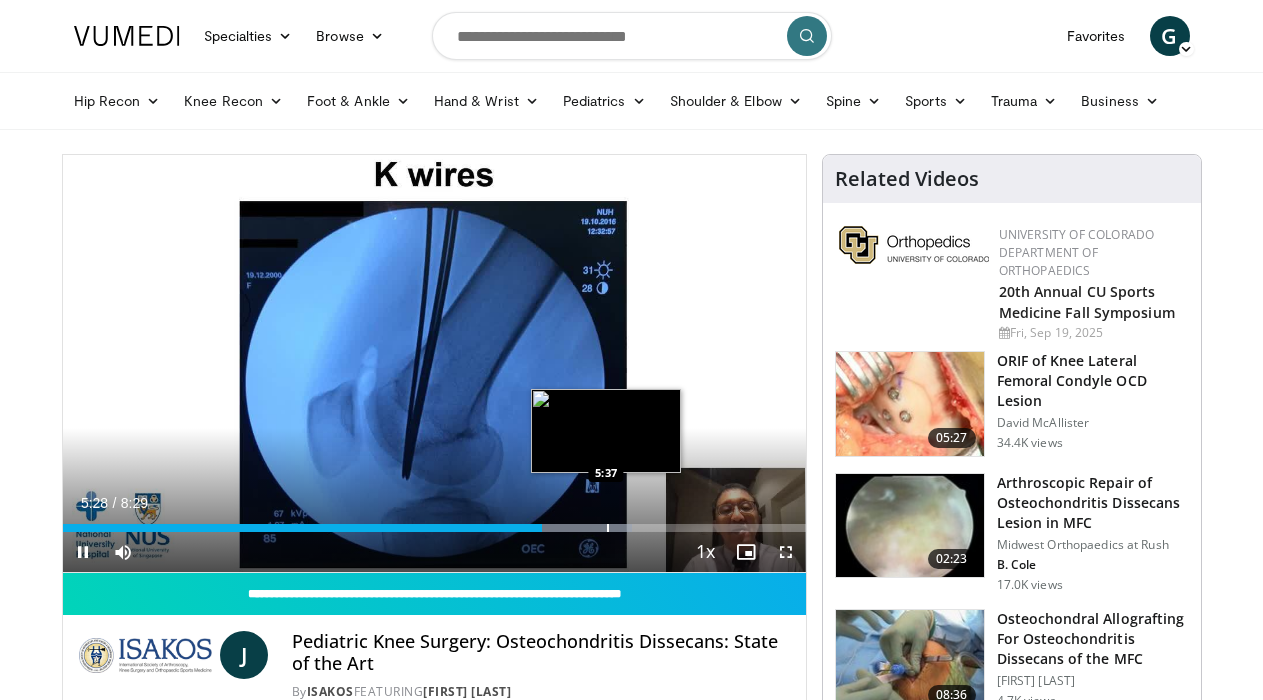 click at bounding box center (608, 528) 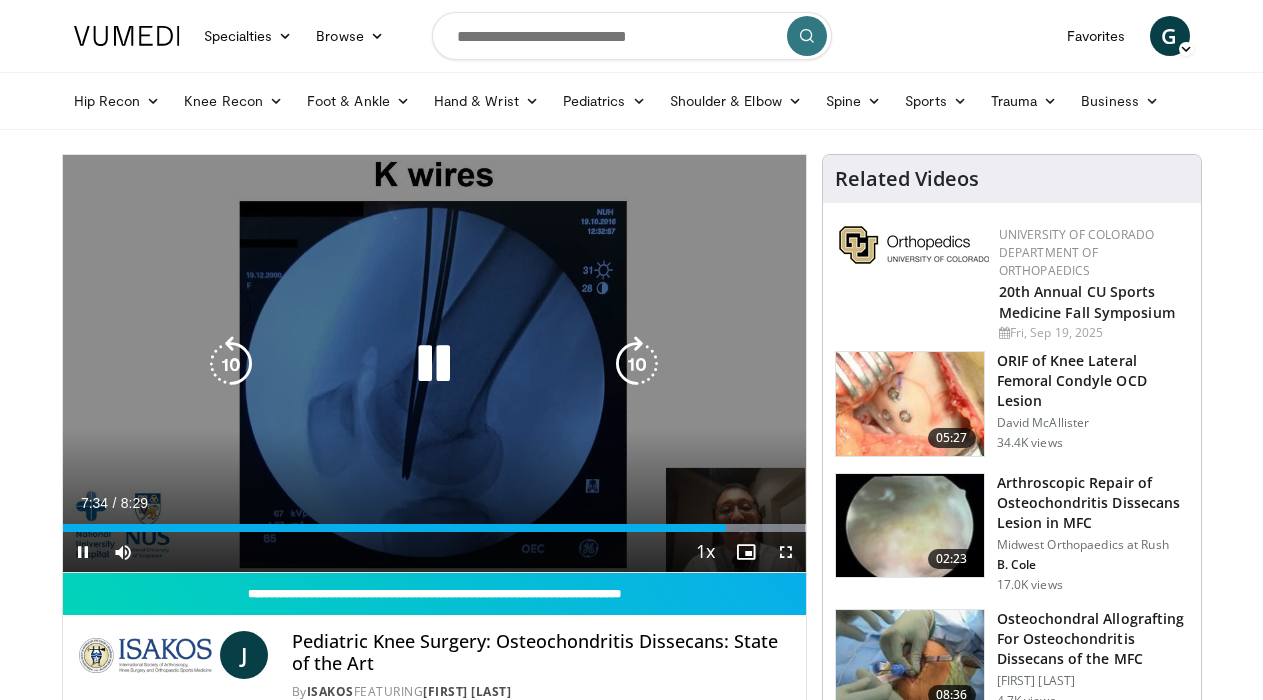 click at bounding box center (434, 364) 